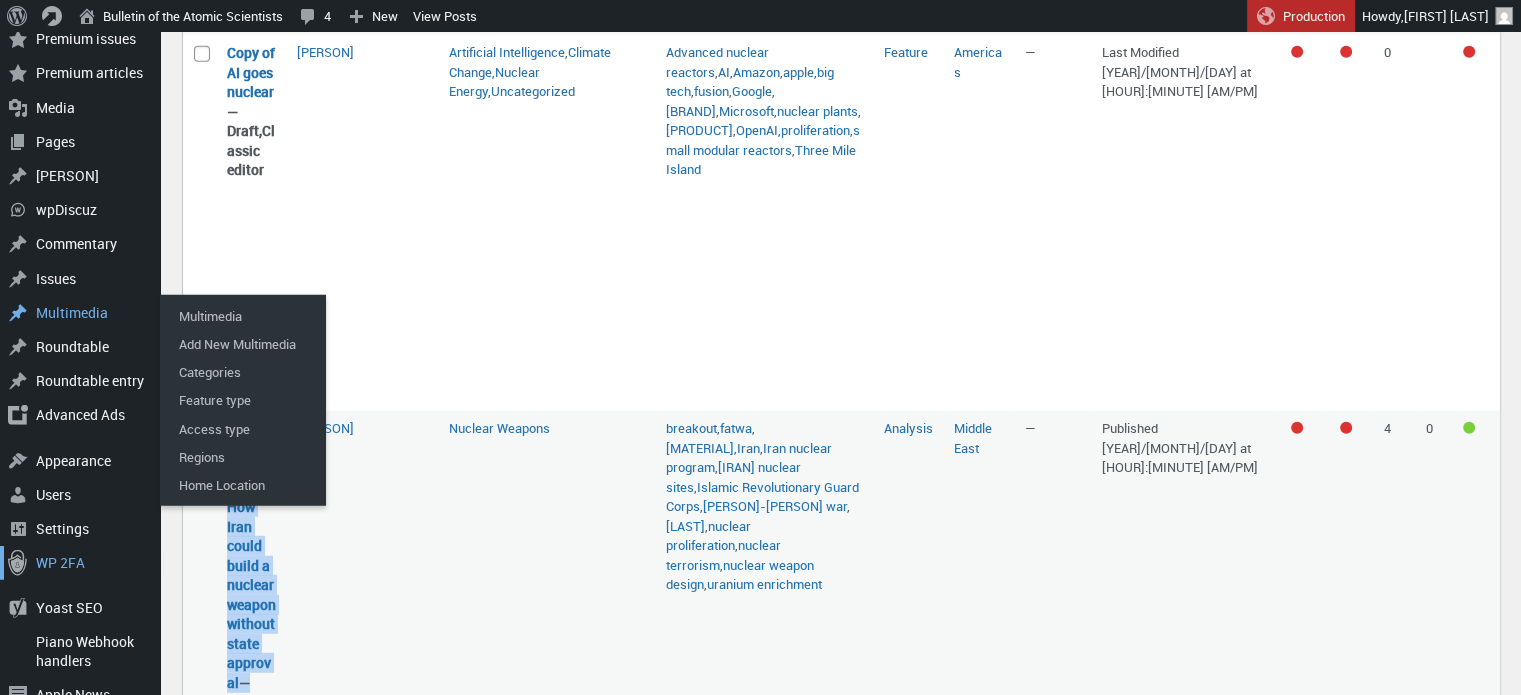 scroll, scrollTop: 5178, scrollLeft: 0, axis: vertical 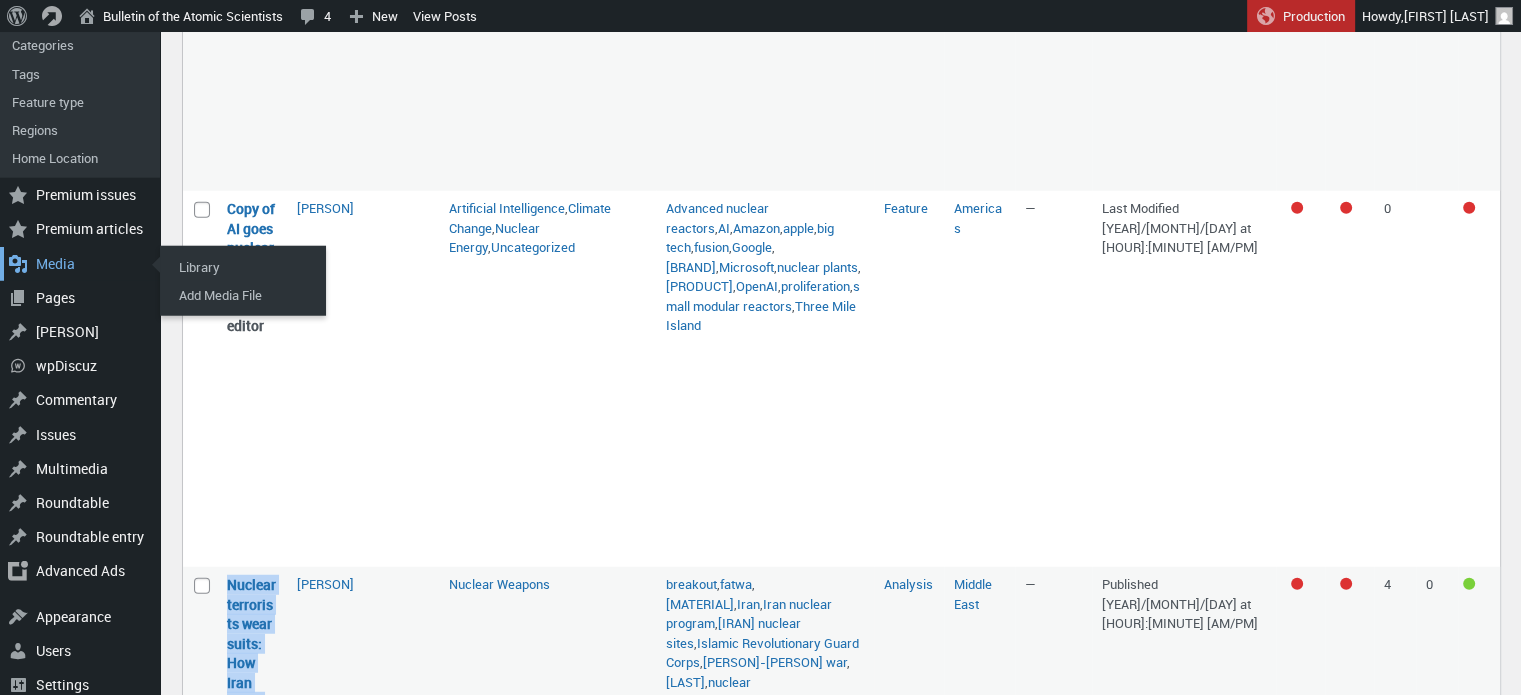 click on "Media" at bounding box center [80, 264] 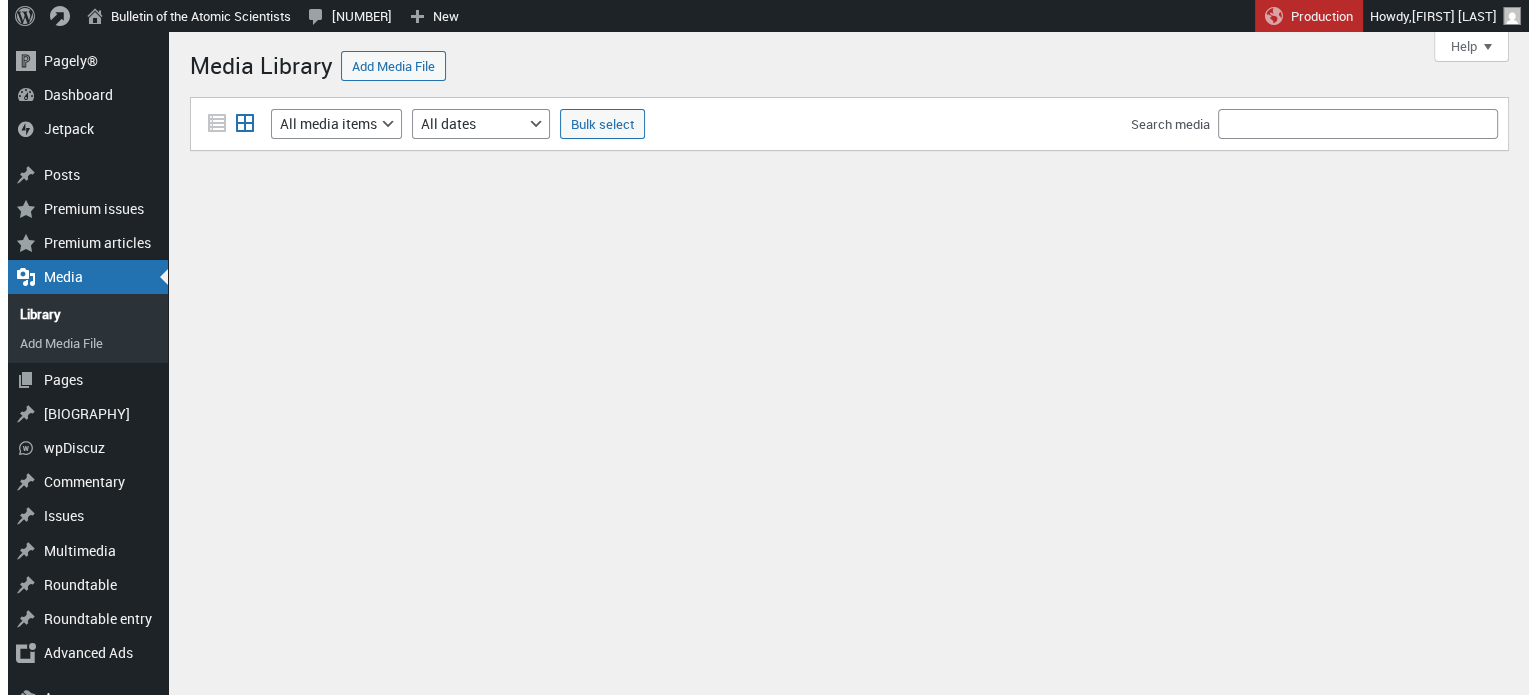 scroll, scrollTop: 0, scrollLeft: 0, axis: both 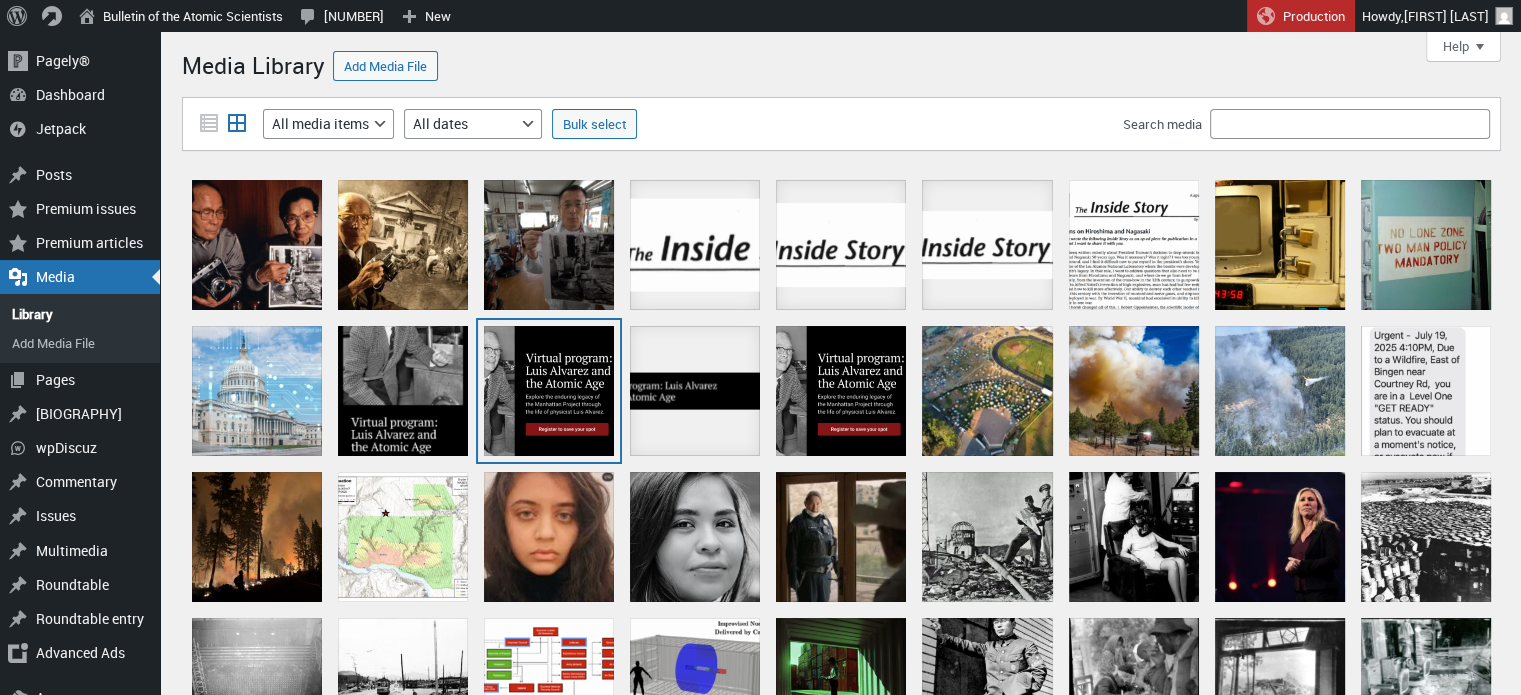 click at bounding box center [549, 391] 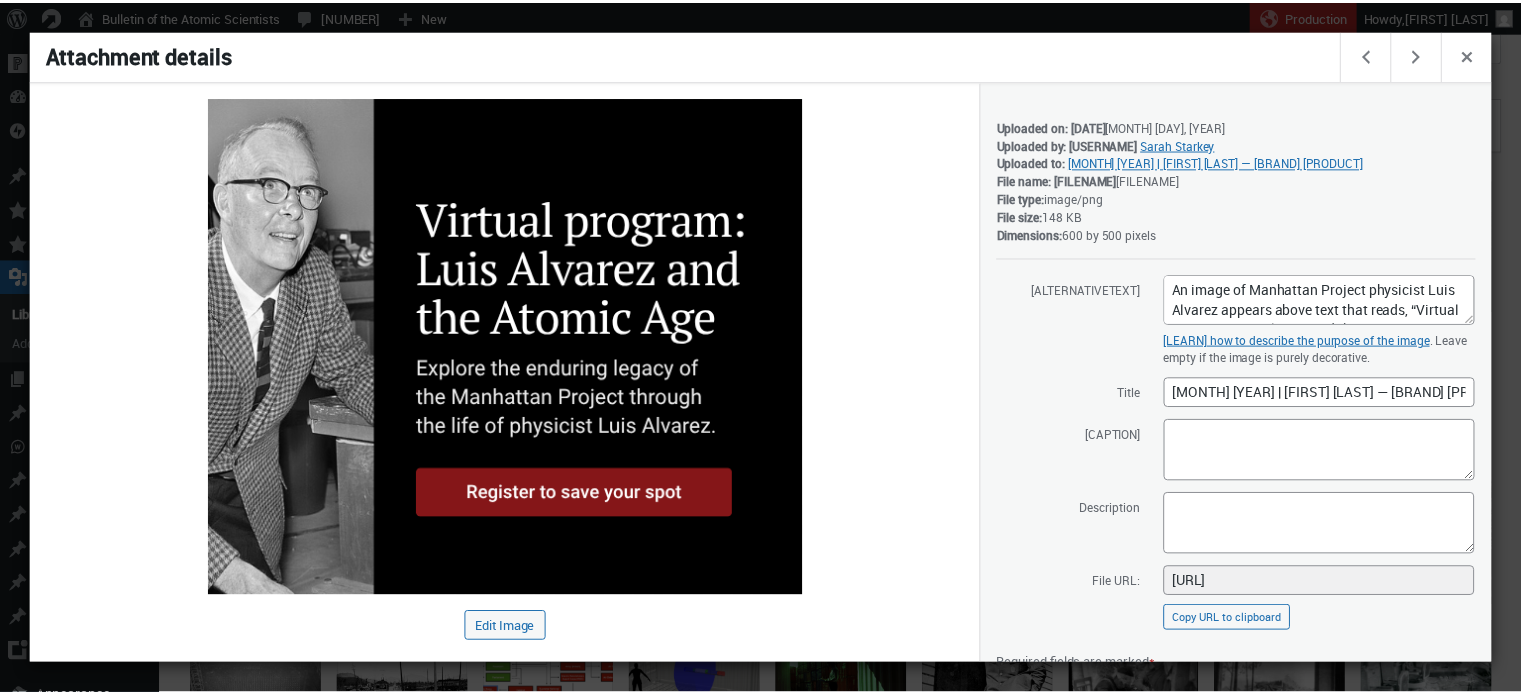 scroll, scrollTop: 225, scrollLeft: 0, axis: vertical 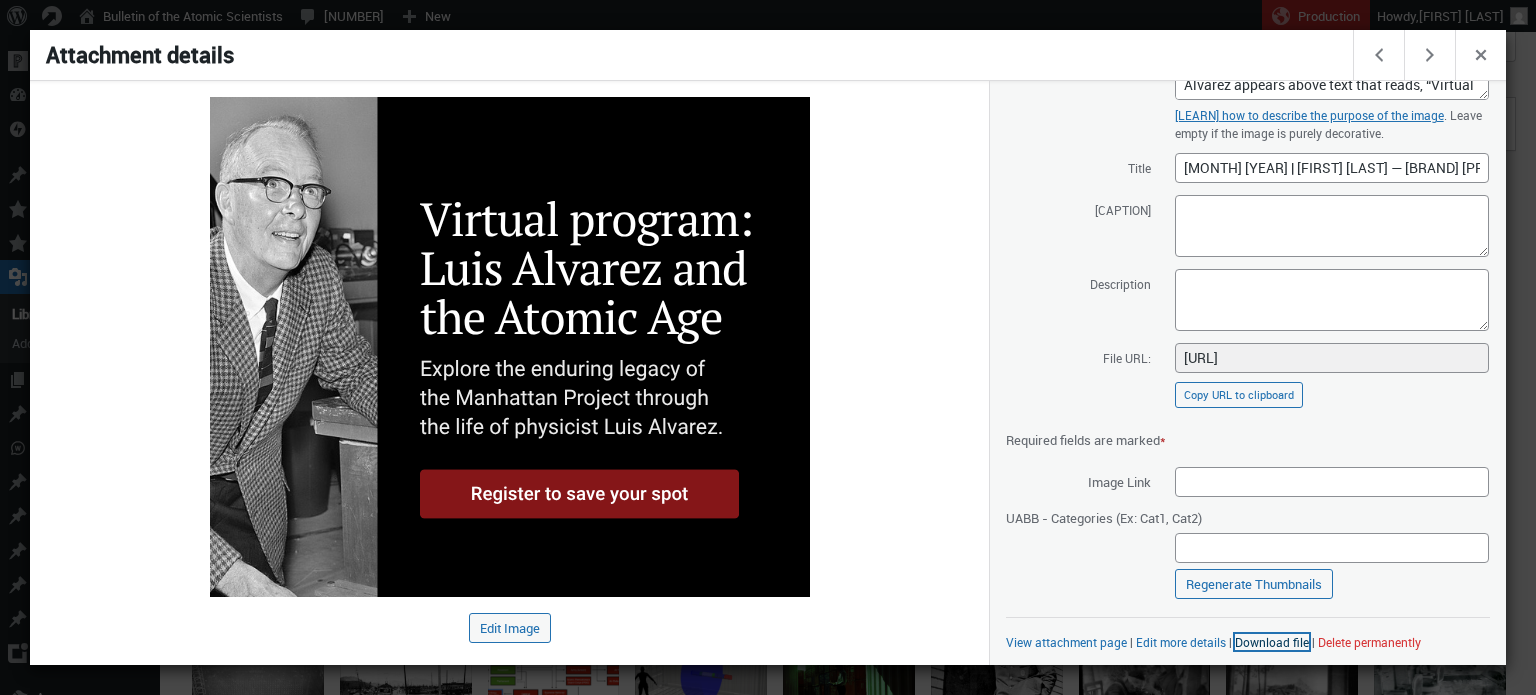 click on "Download file" at bounding box center (1272, 642) 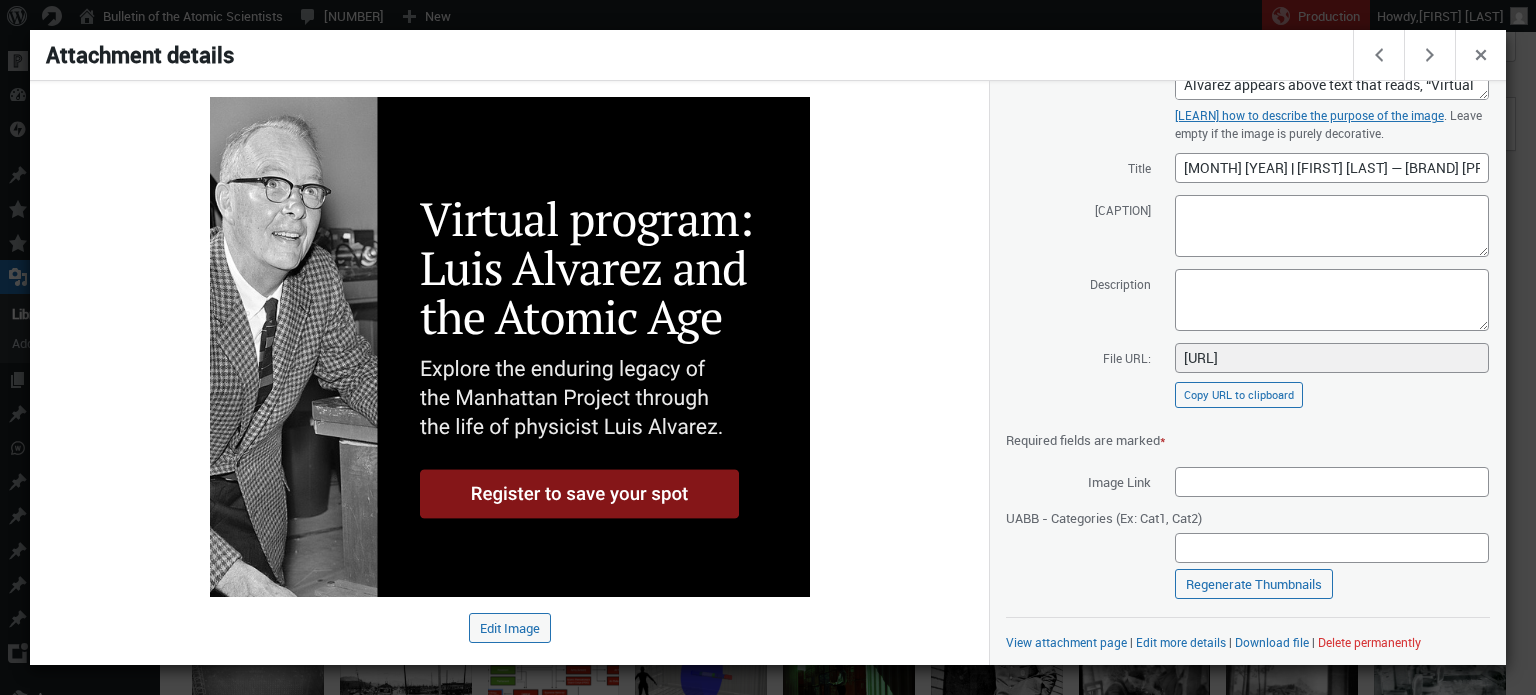 click at bounding box center (768, 347) 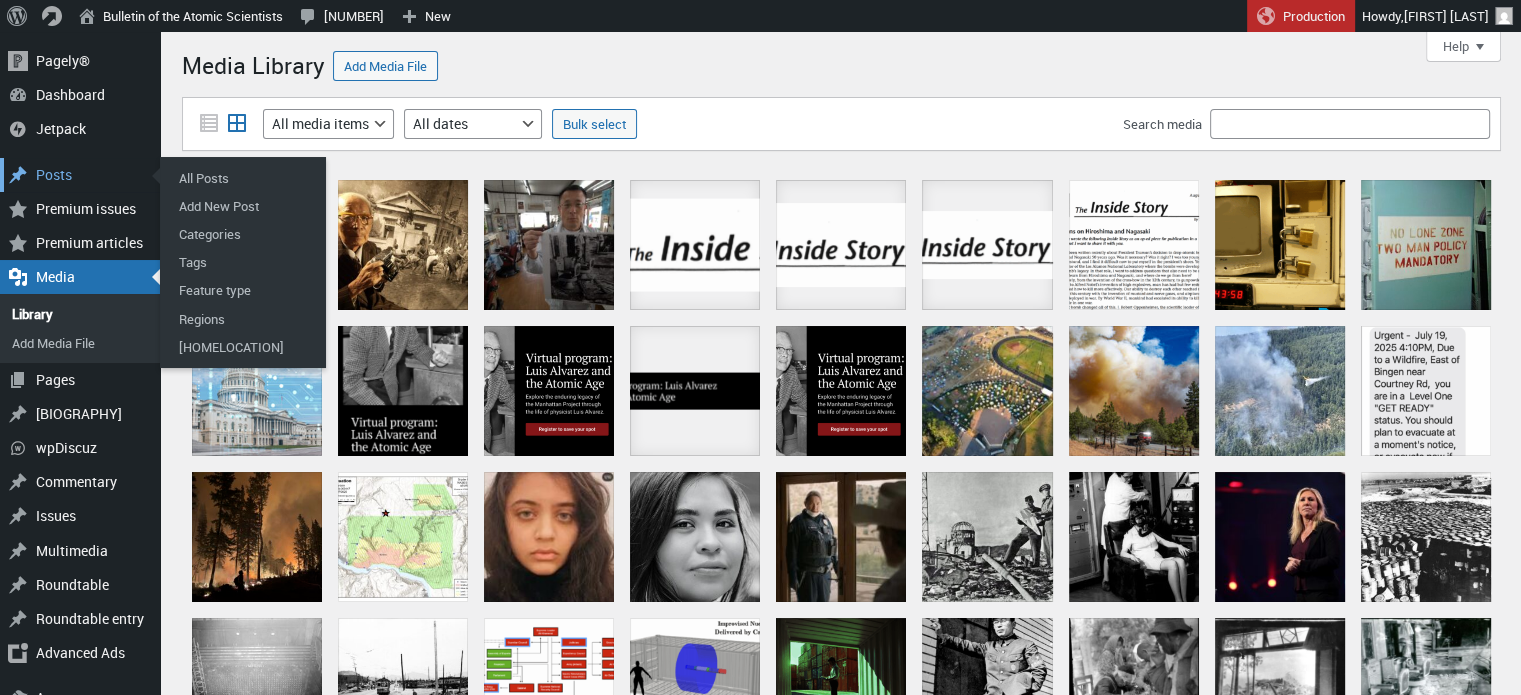 click on "Posts" at bounding box center [80, 175] 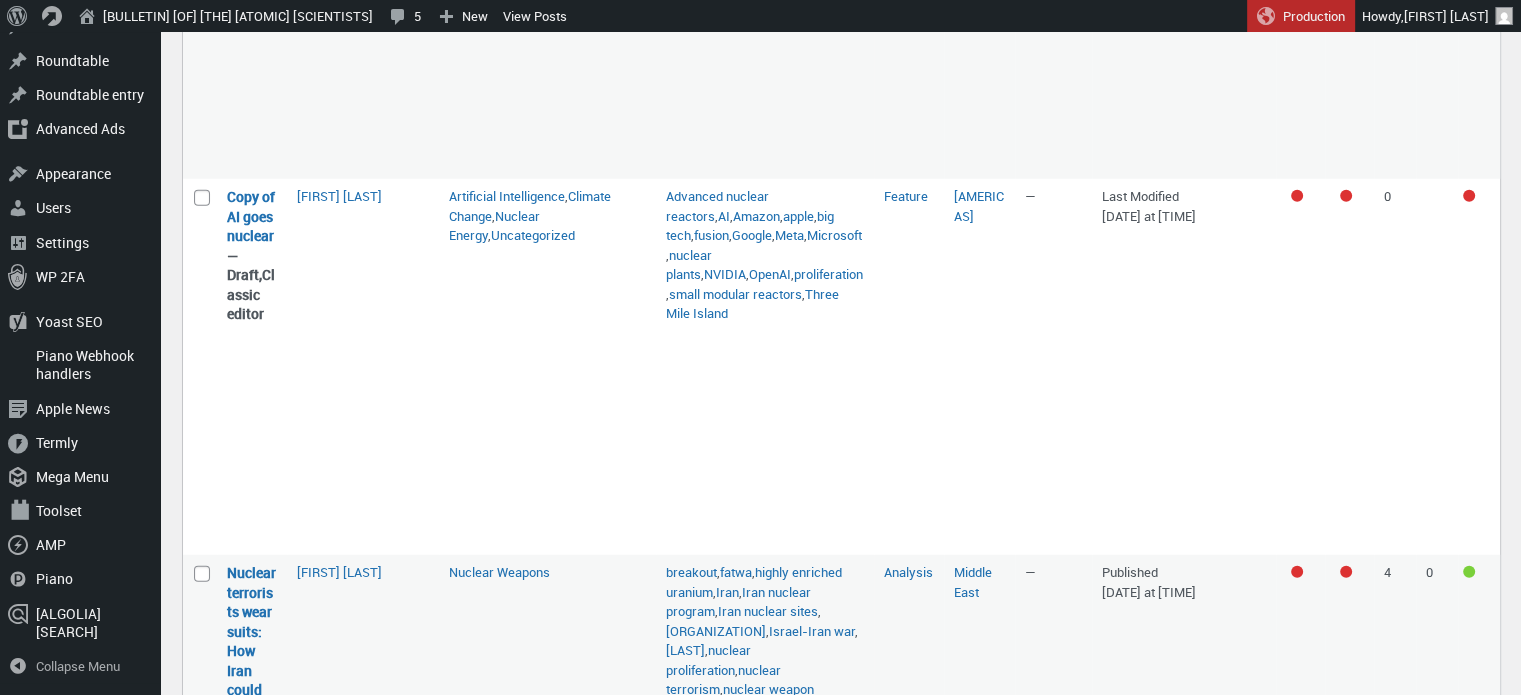 scroll, scrollTop: 5764, scrollLeft: 0, axis: vertical 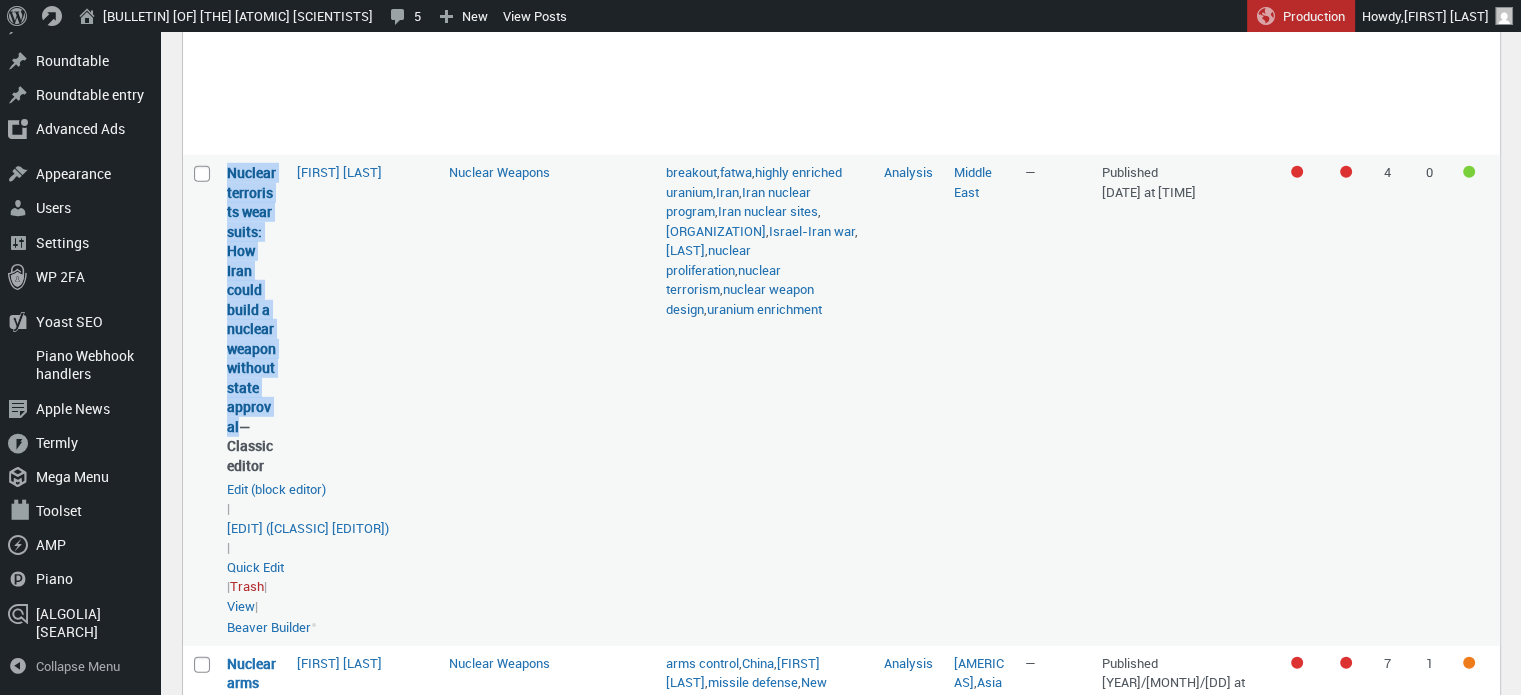 drag, startPoint x: 237, startPoint y: 516, endPoint x: 228, endPoint y: 267, distance: 249.1626 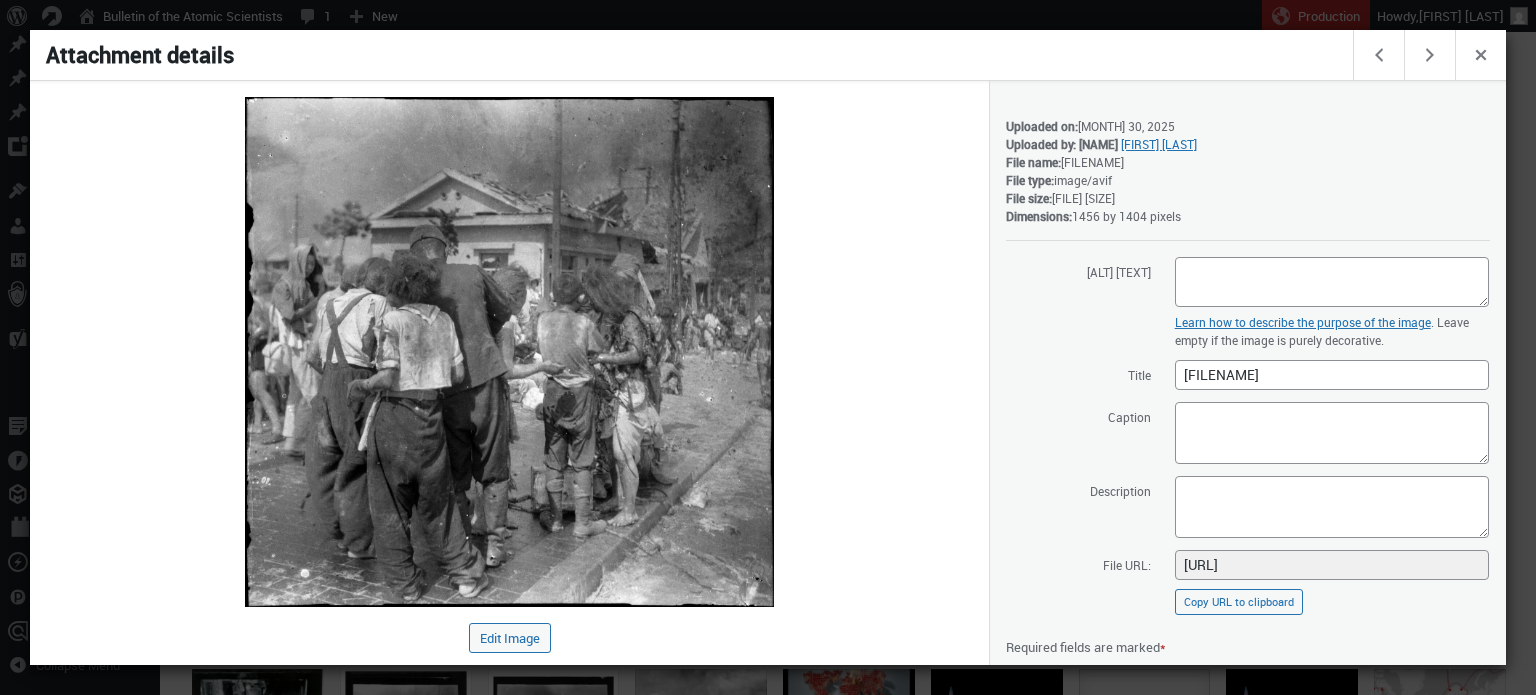 scroll, scrollTop: 0, scrollLeft: 0, axis: both 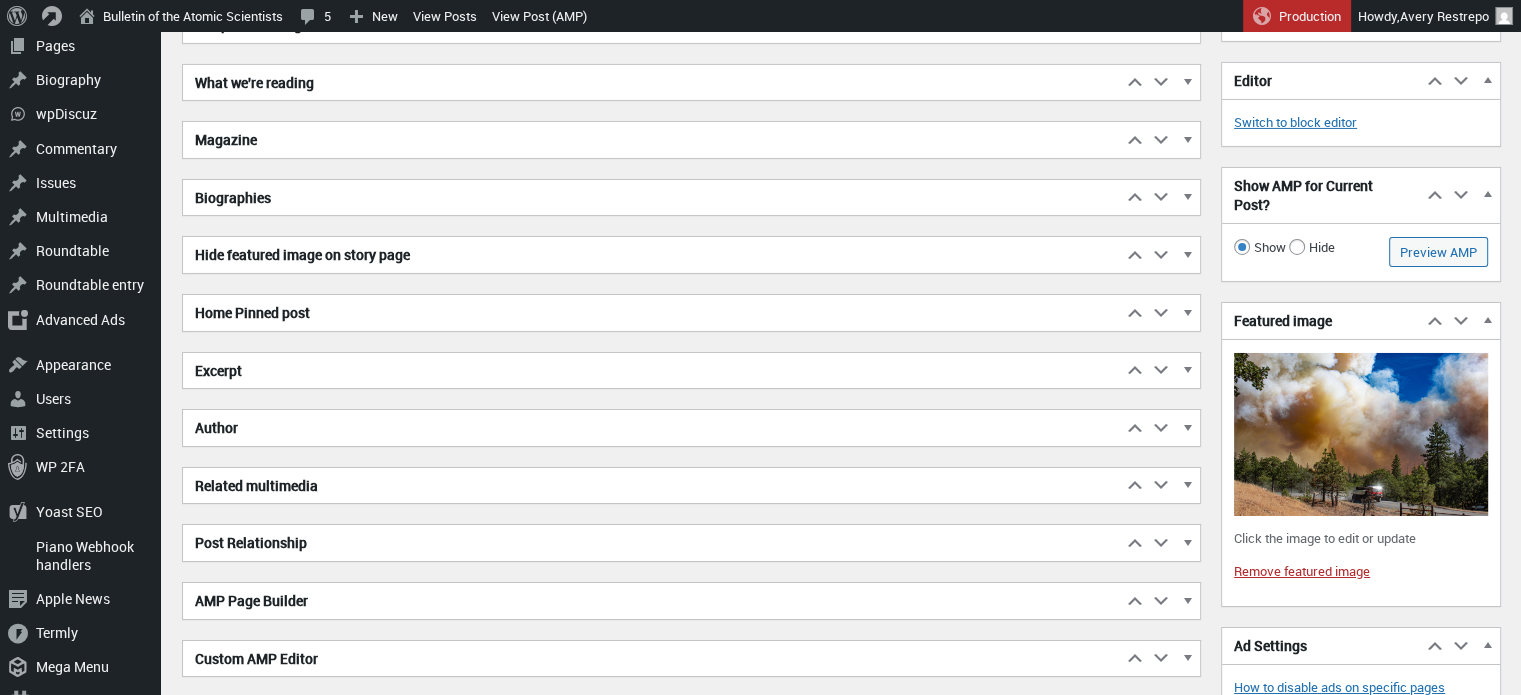 click on "Excerpt" at bounding box center [652, 371] 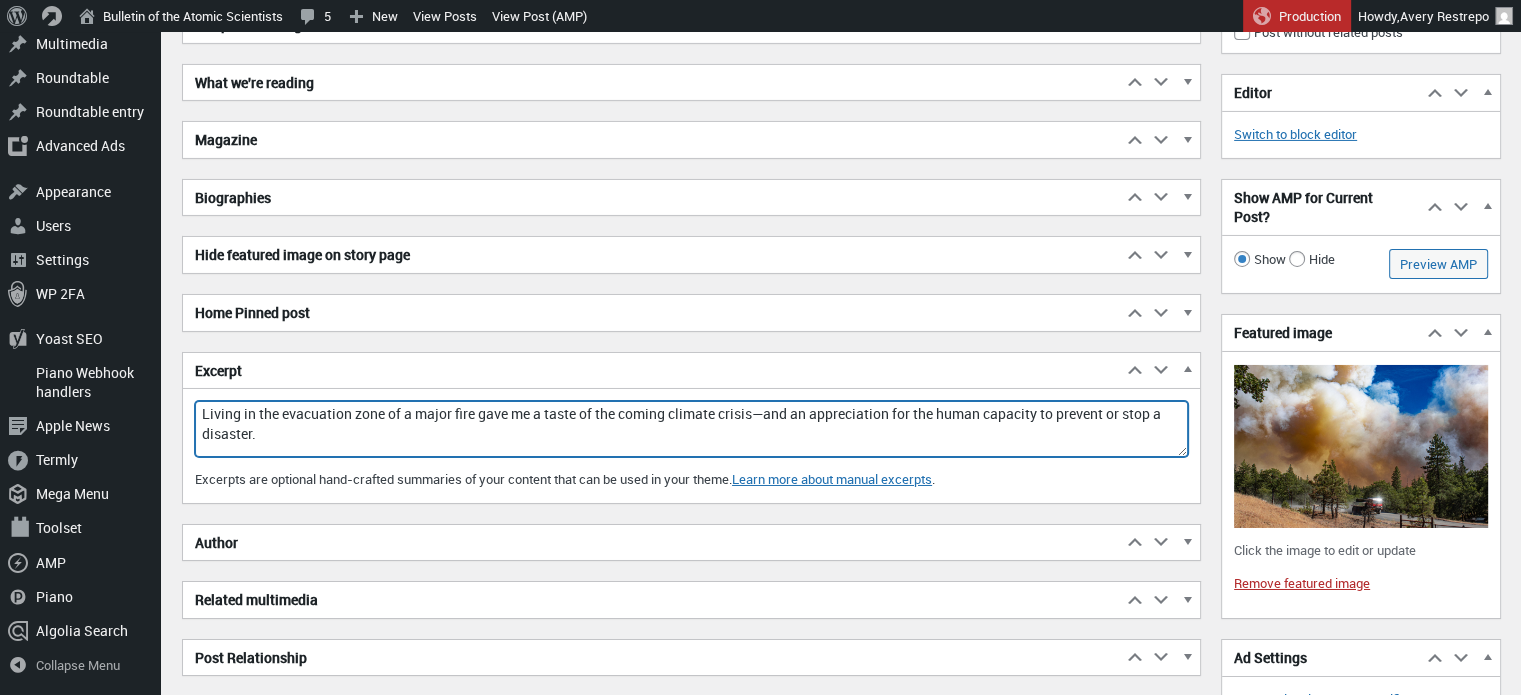 drag, startPoint x: 405, startPoint y: 443, endPoint x: 195, endPoint y: 403, distance: 213.77559 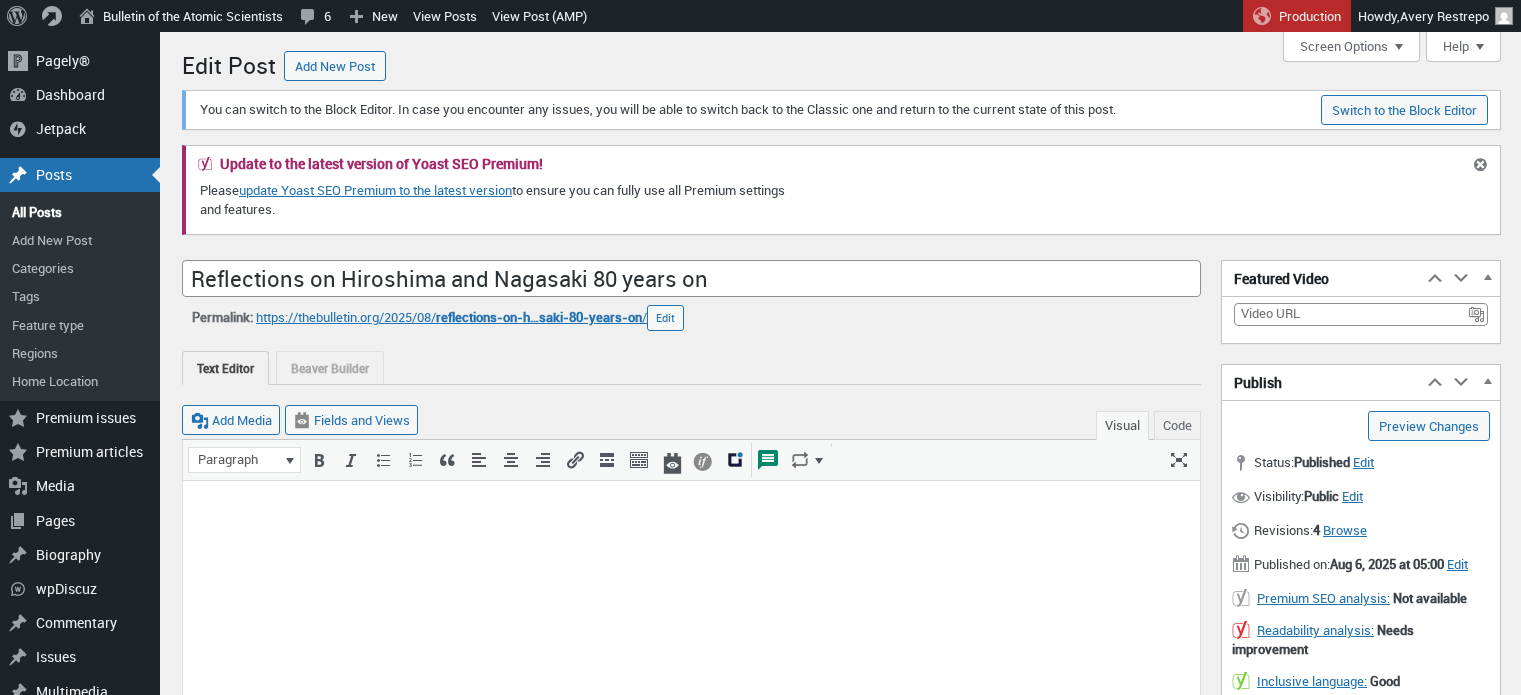 scroll, scrollTop: 140, scrollLeft: 0, axis: vertical 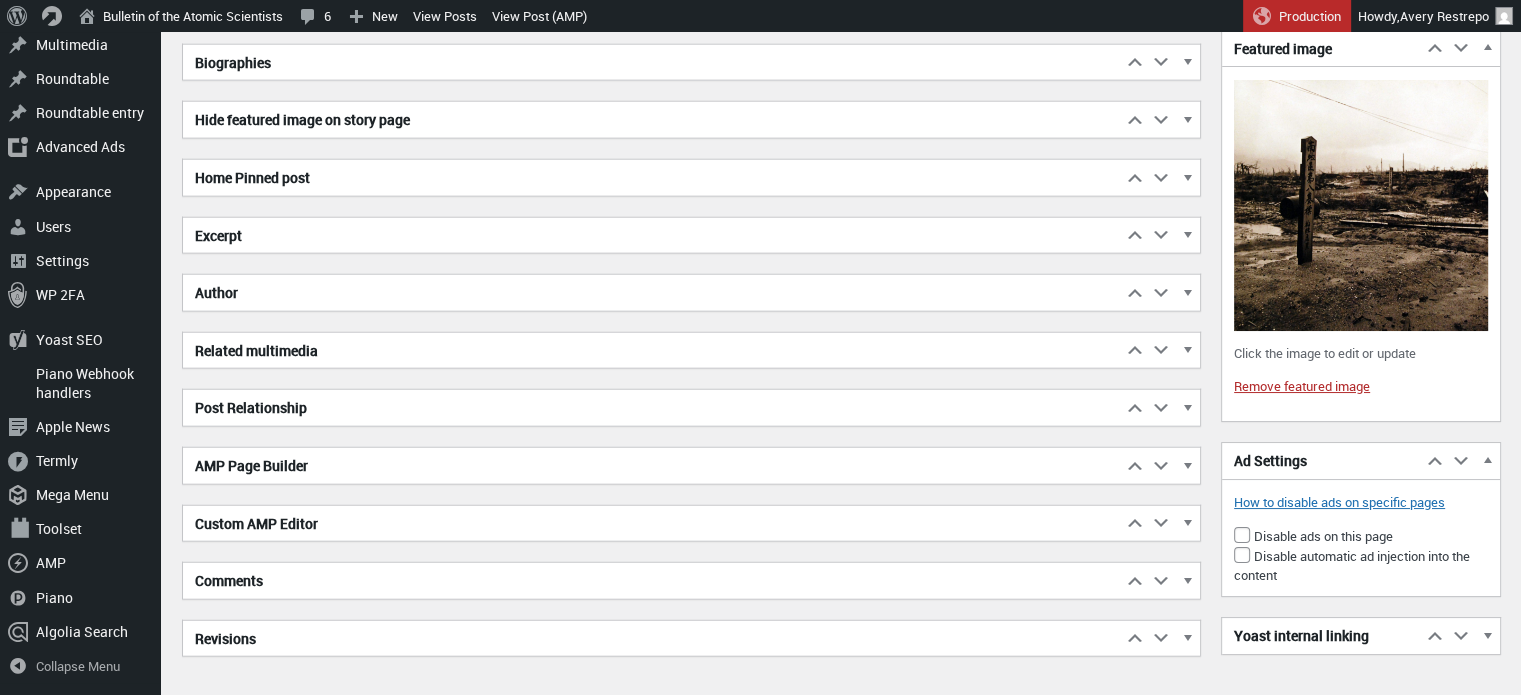 click on "Excerpt" at bounding box center (652, 236) 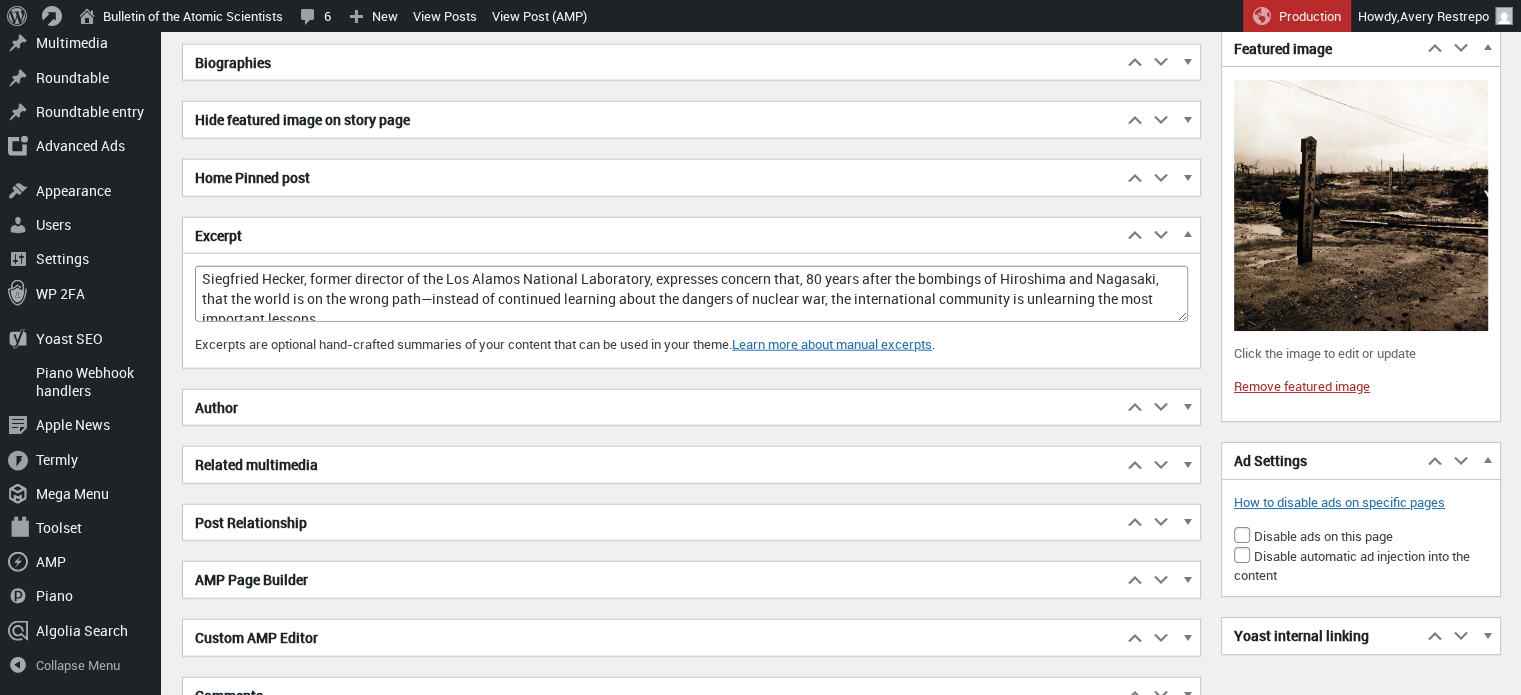 scroll, scrollTop: 9, scrollLeft: 0, axis: vertical 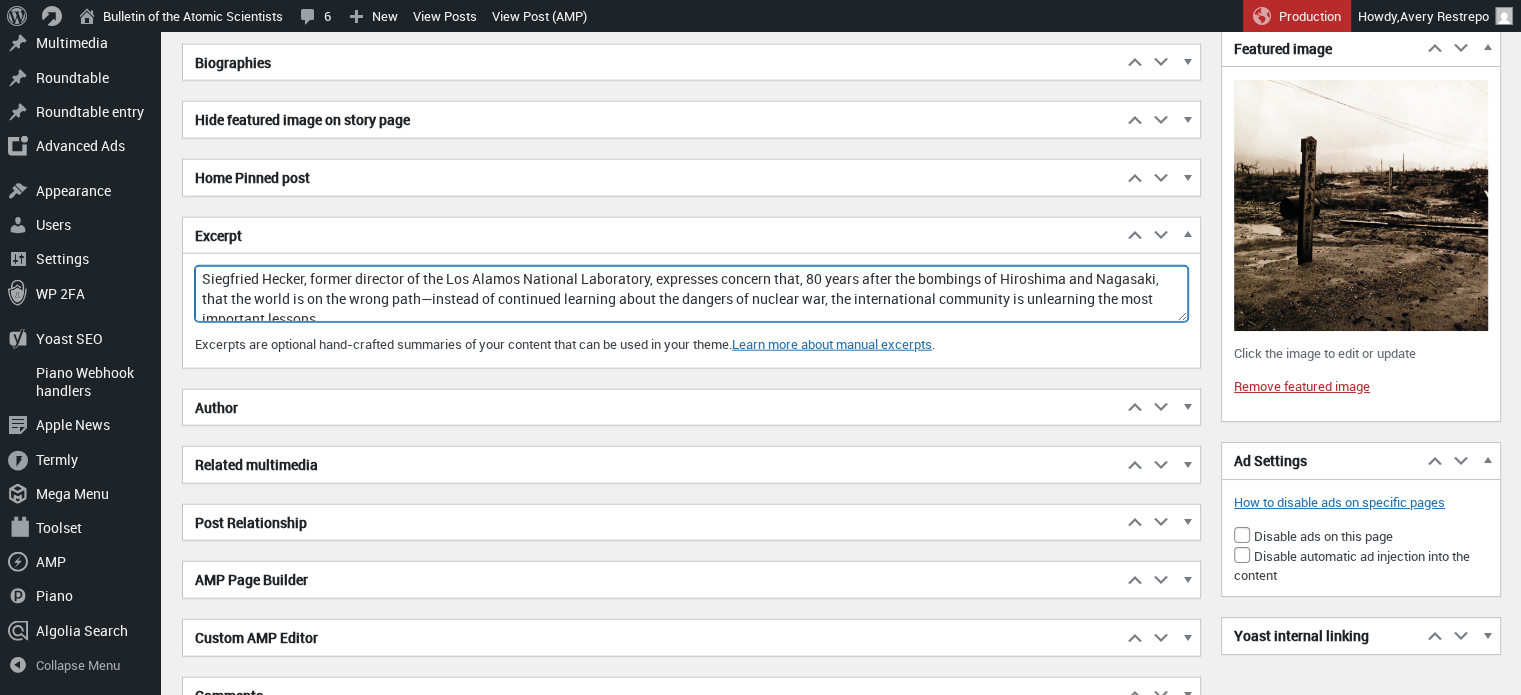 drag, startPoint x: 419, startPoint y: 304, endPoint x: 178, endPoint y: 257, distance: 245.54022 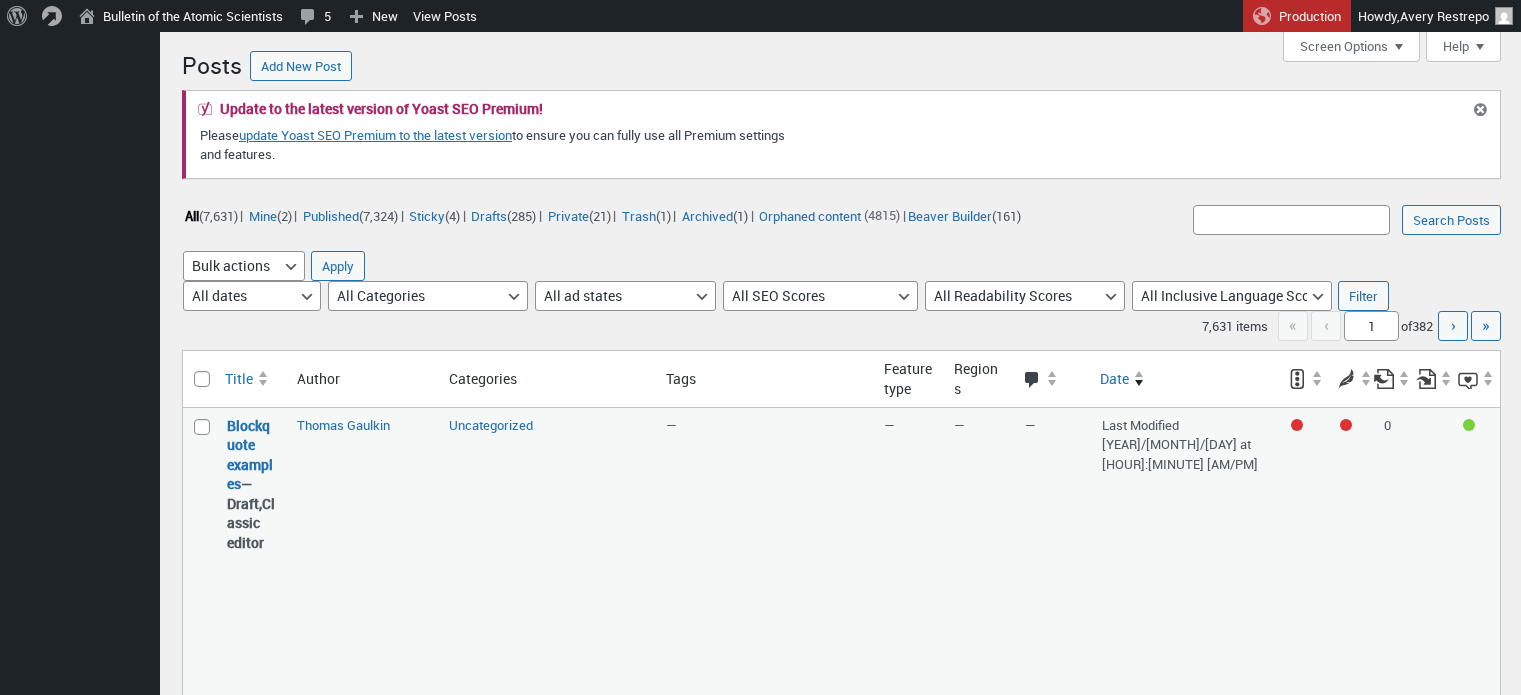 scroll, scrollTop: 5700, scrollLeft: 0, axis: vertical 